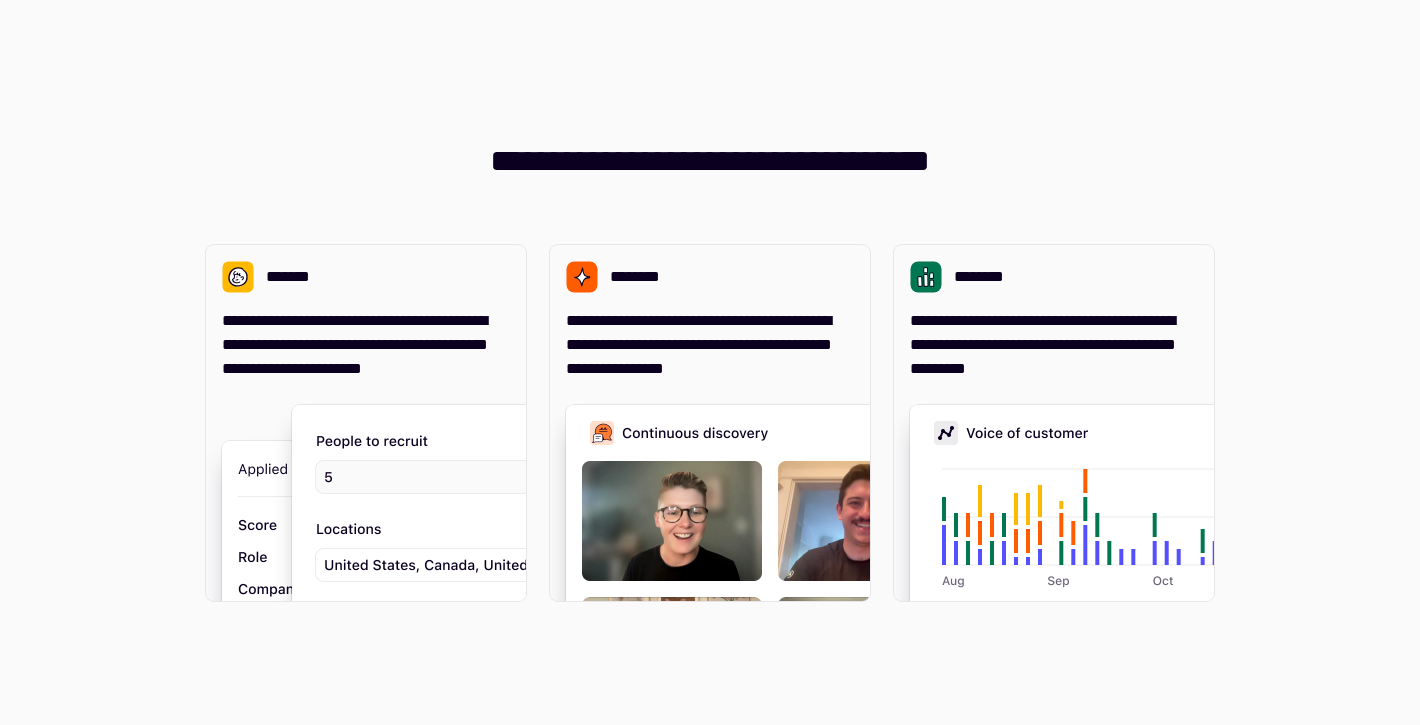 scroll, scrollTop: 0, scrollLeft: 0, axis: both 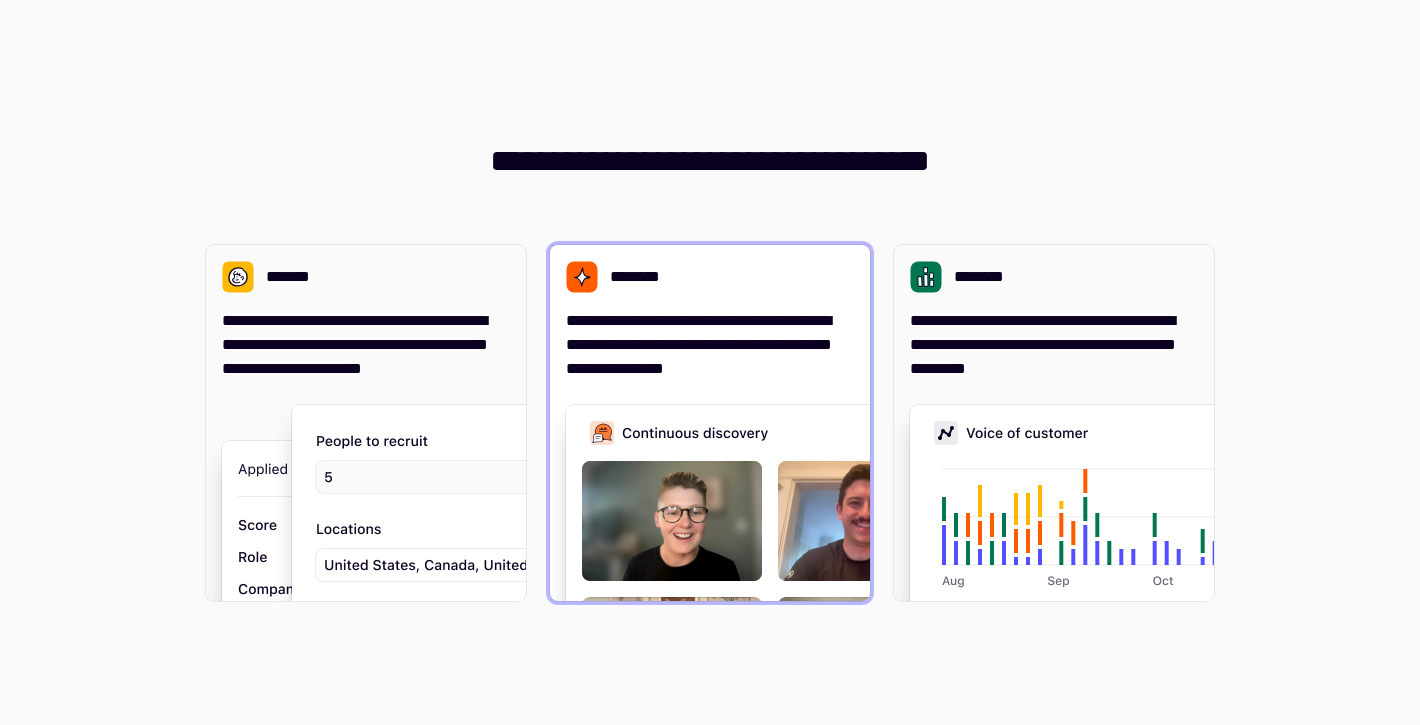click on "**********" at bounding box center [710, 345] 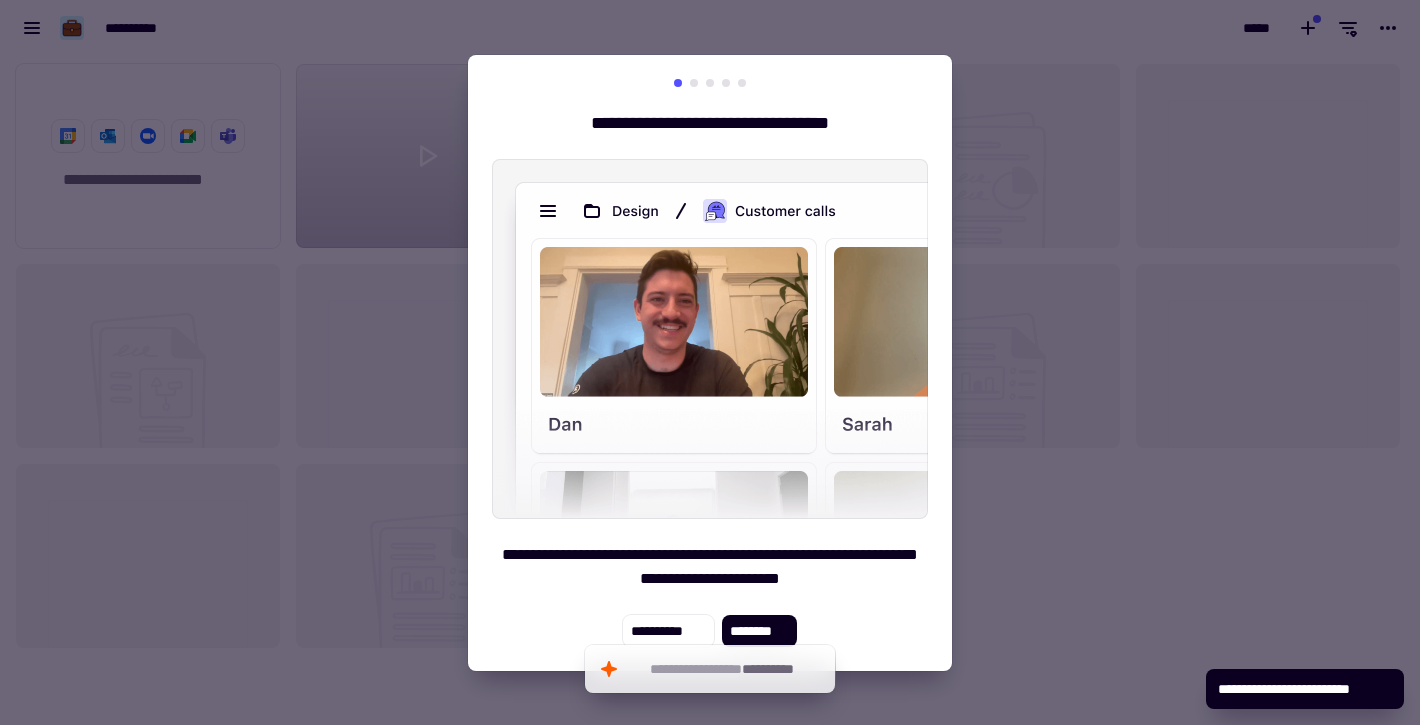 scroll, scrollTop: 1, scrollLeft: 1, axis: both 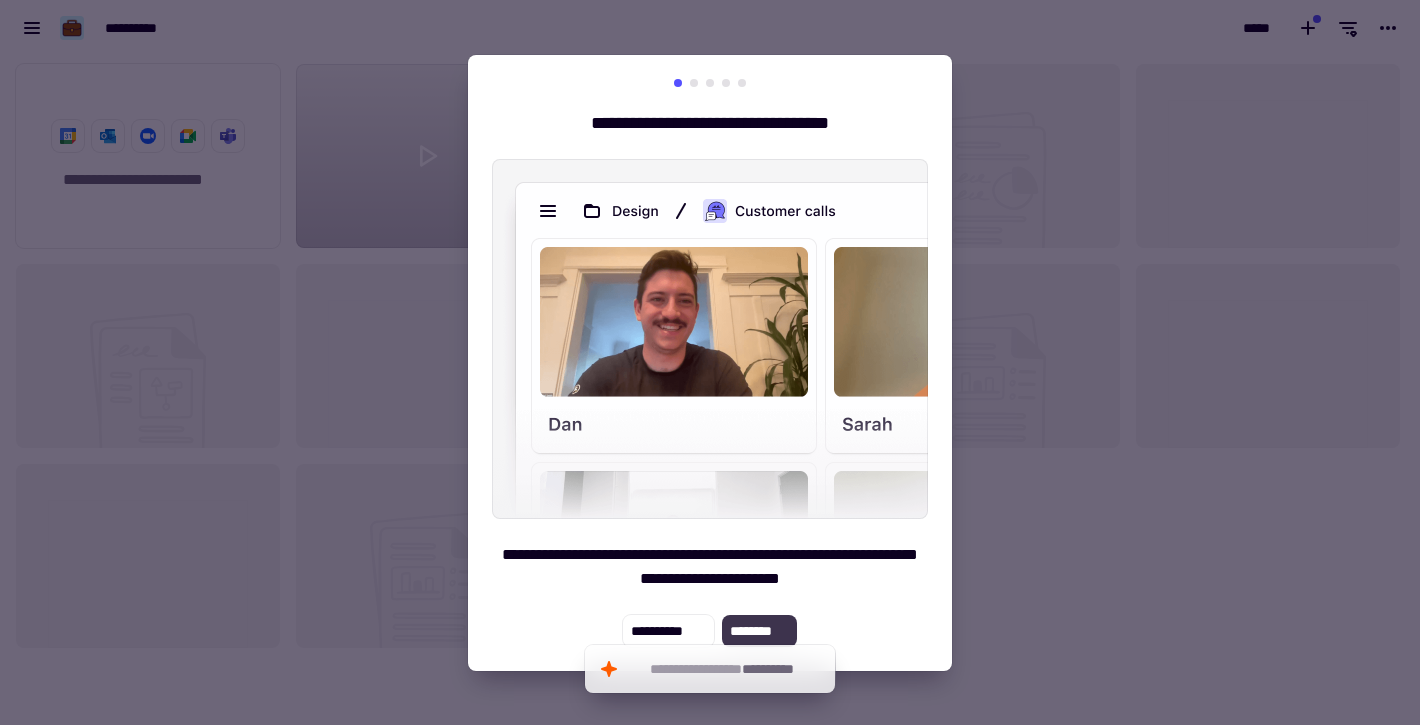 click on "********" 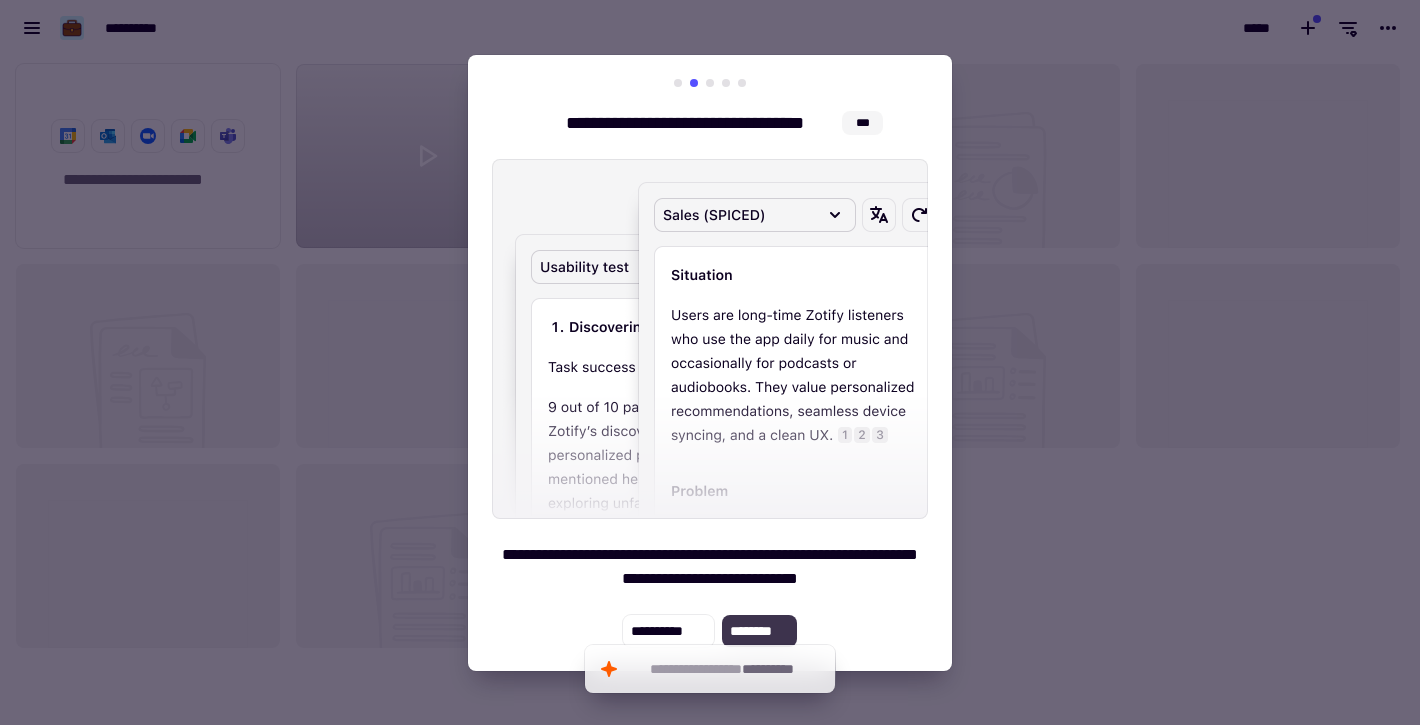 click on "********" 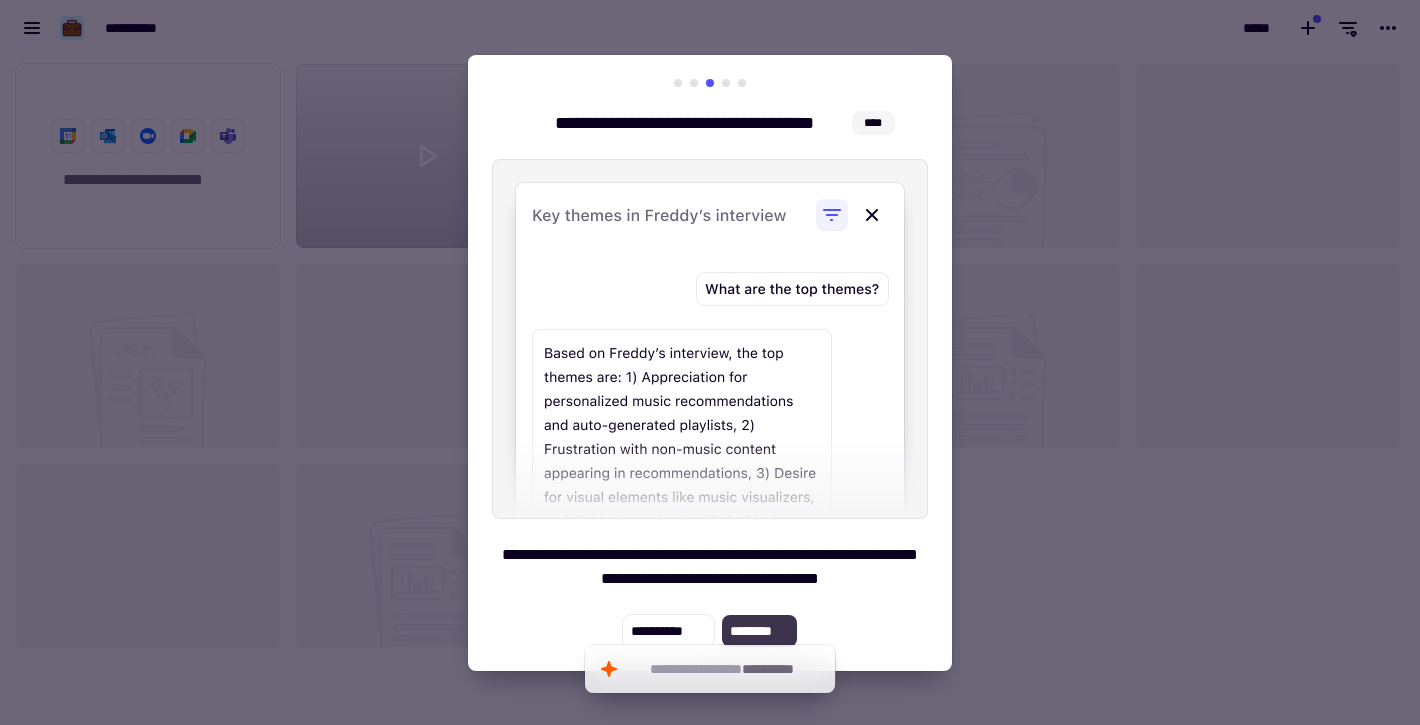 click on "********" 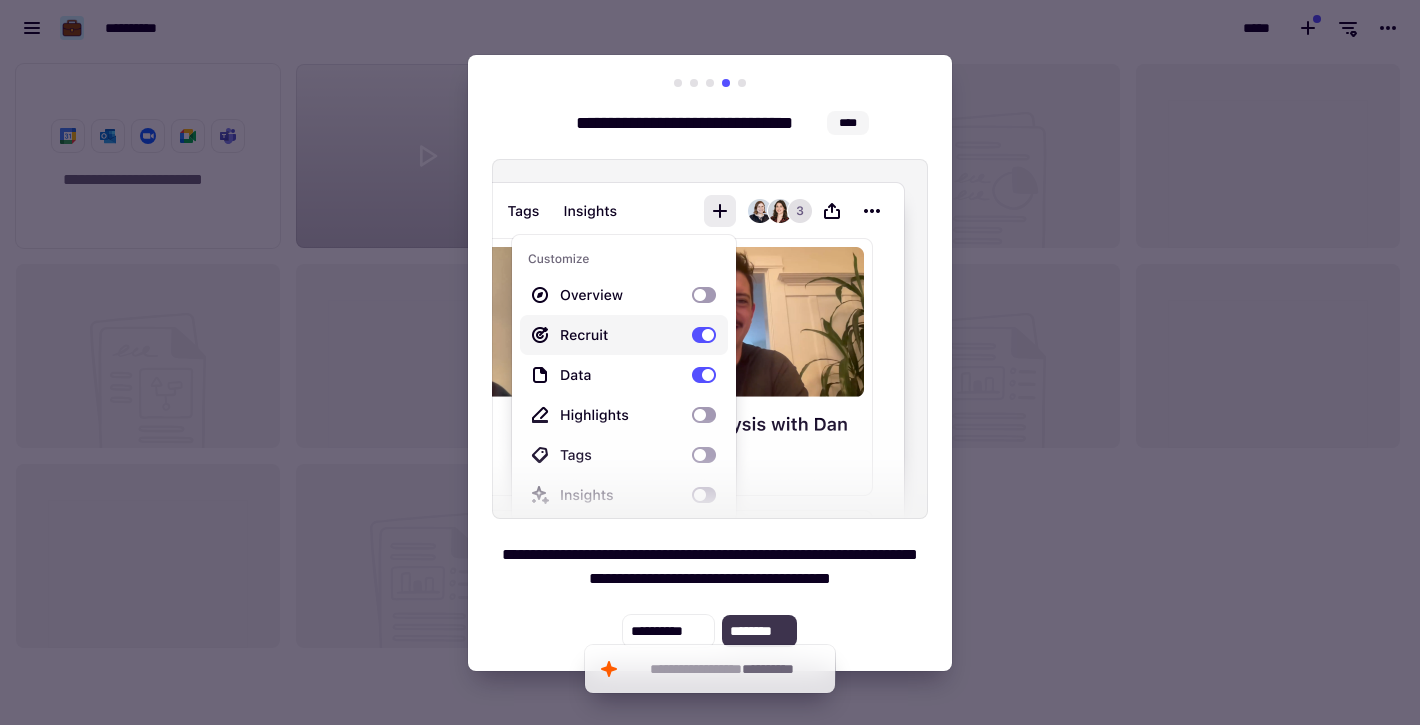 click on "********" 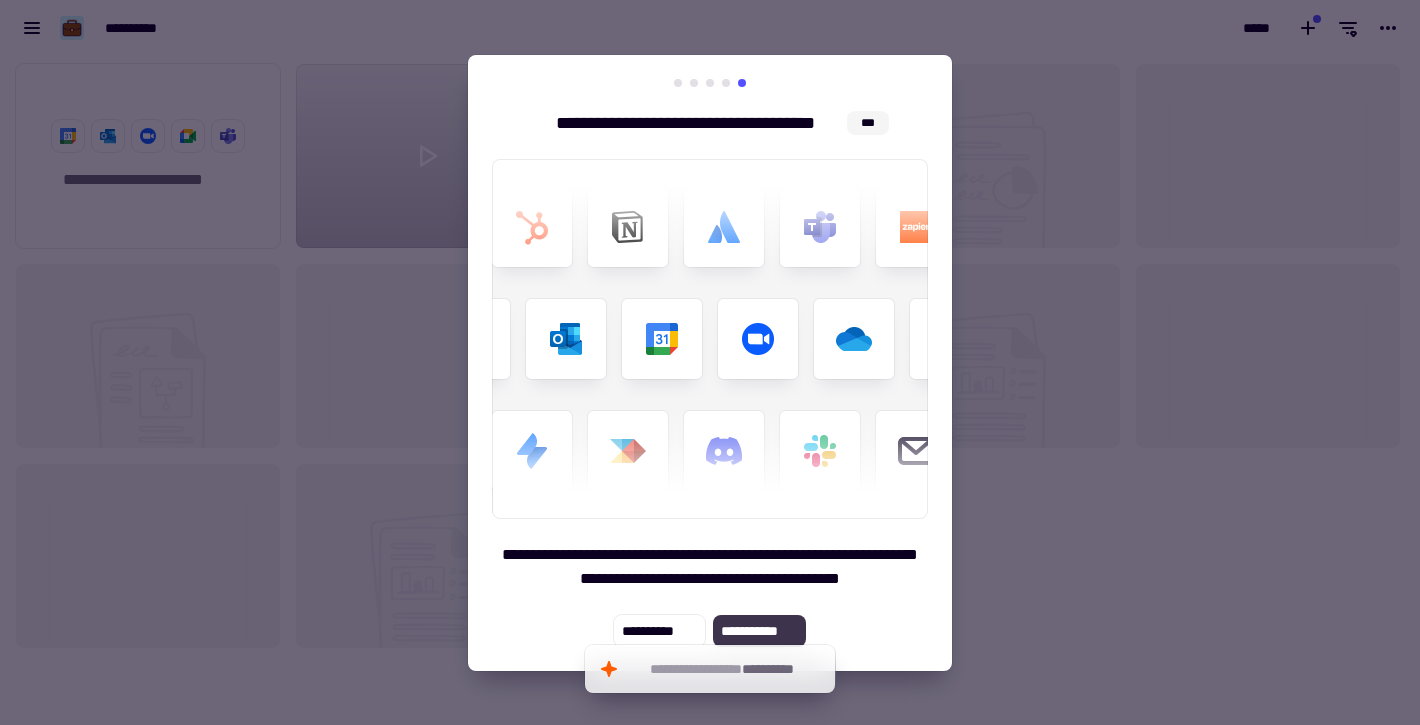 click on "**********" 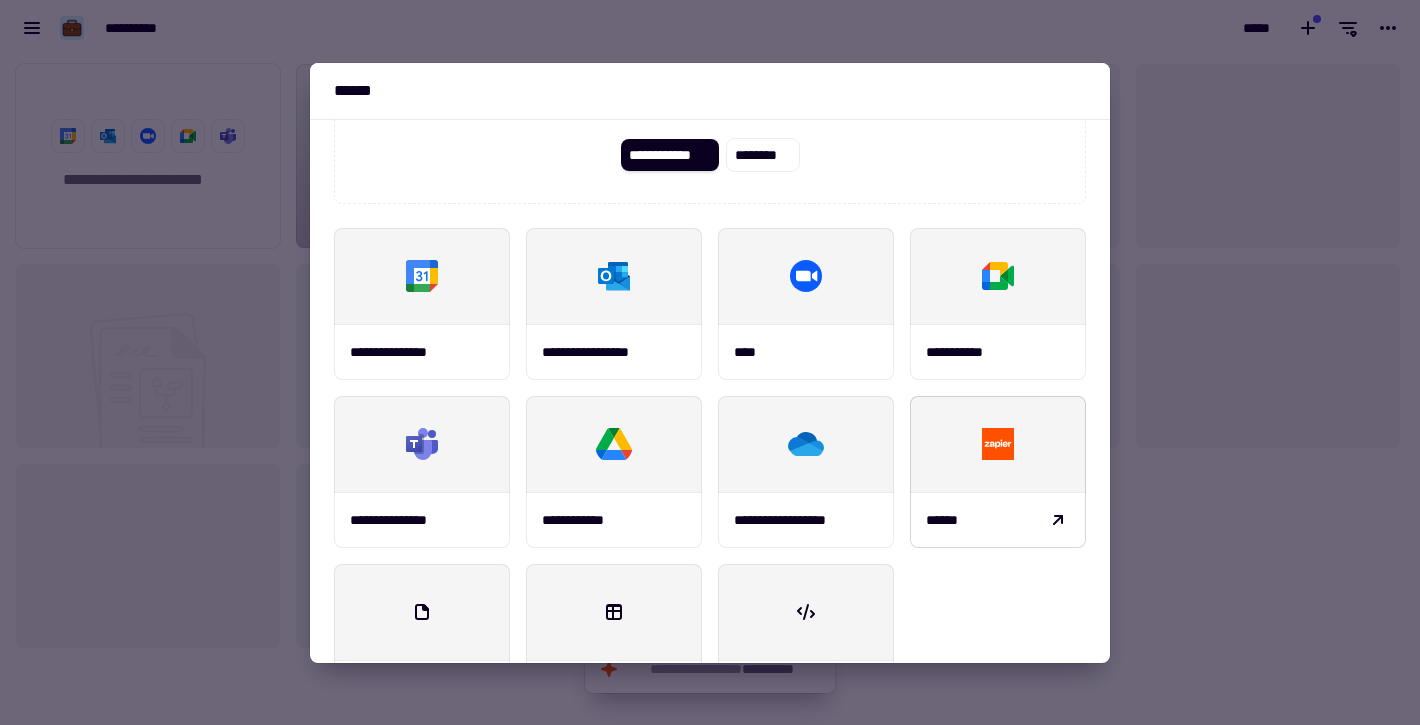 scroll, scrollTop: 0, scrollLeft: 0, axis: both 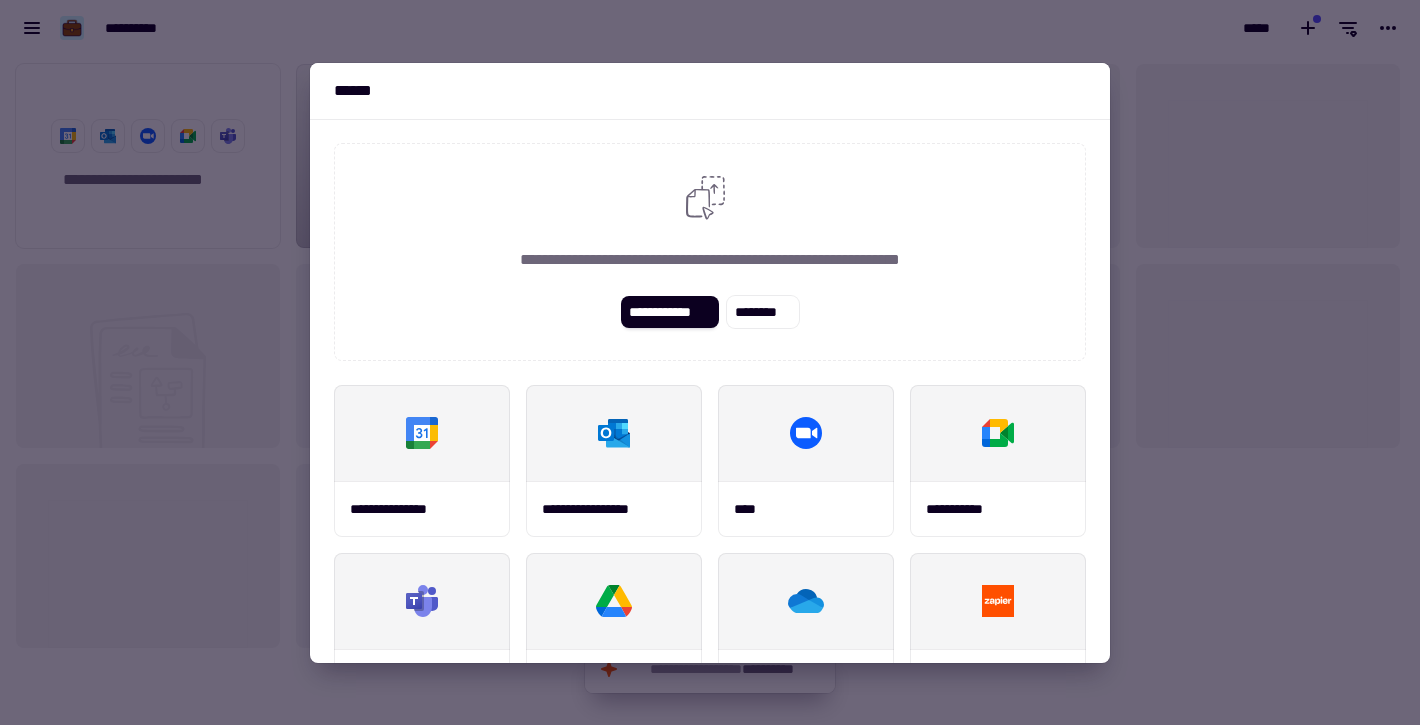 click at bounding box center (710, 362) 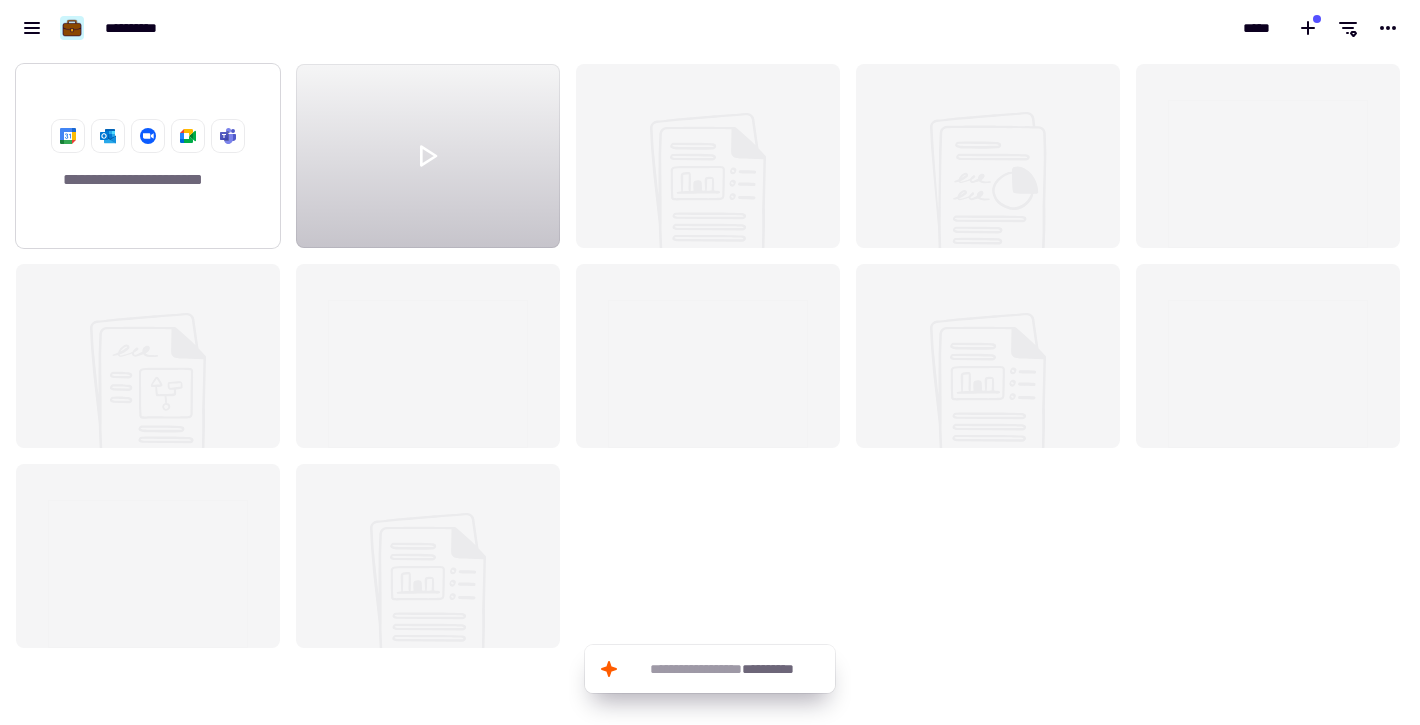 click on "**********" 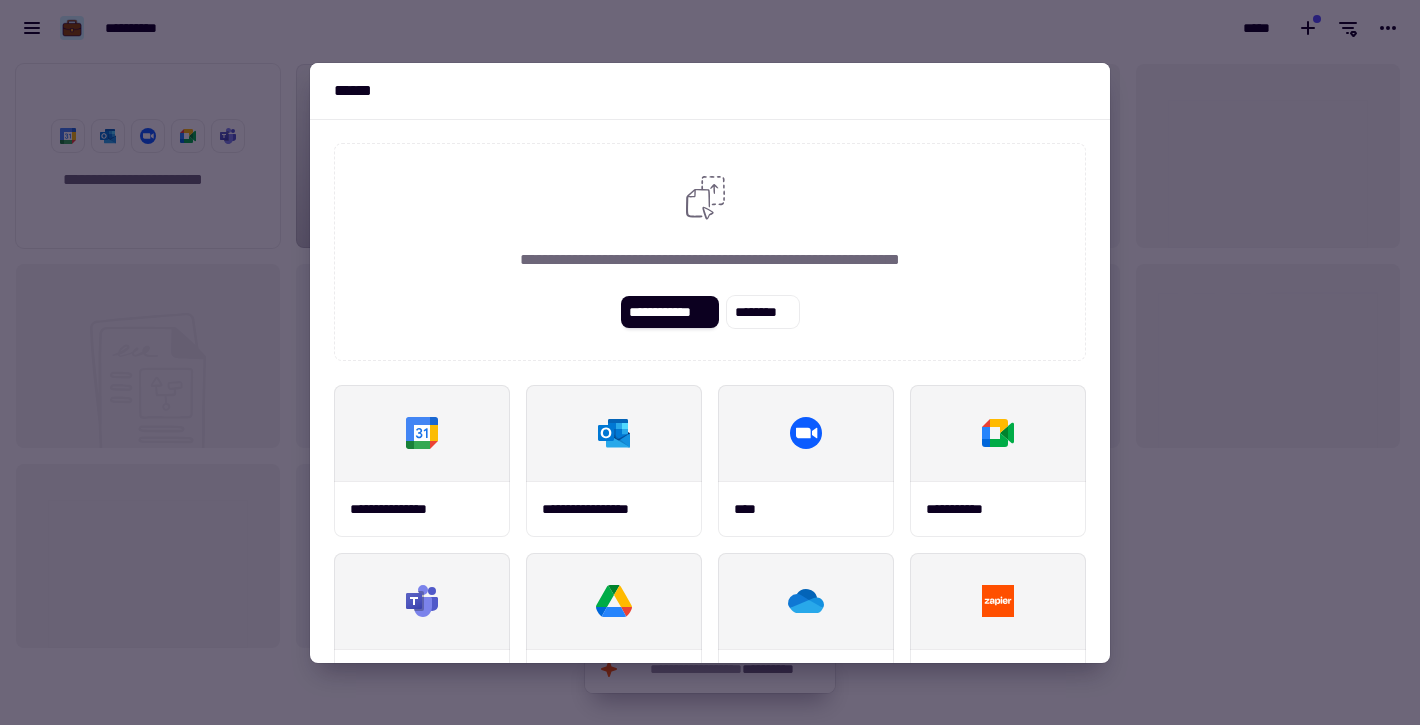 click at bounding box center (710, 362) 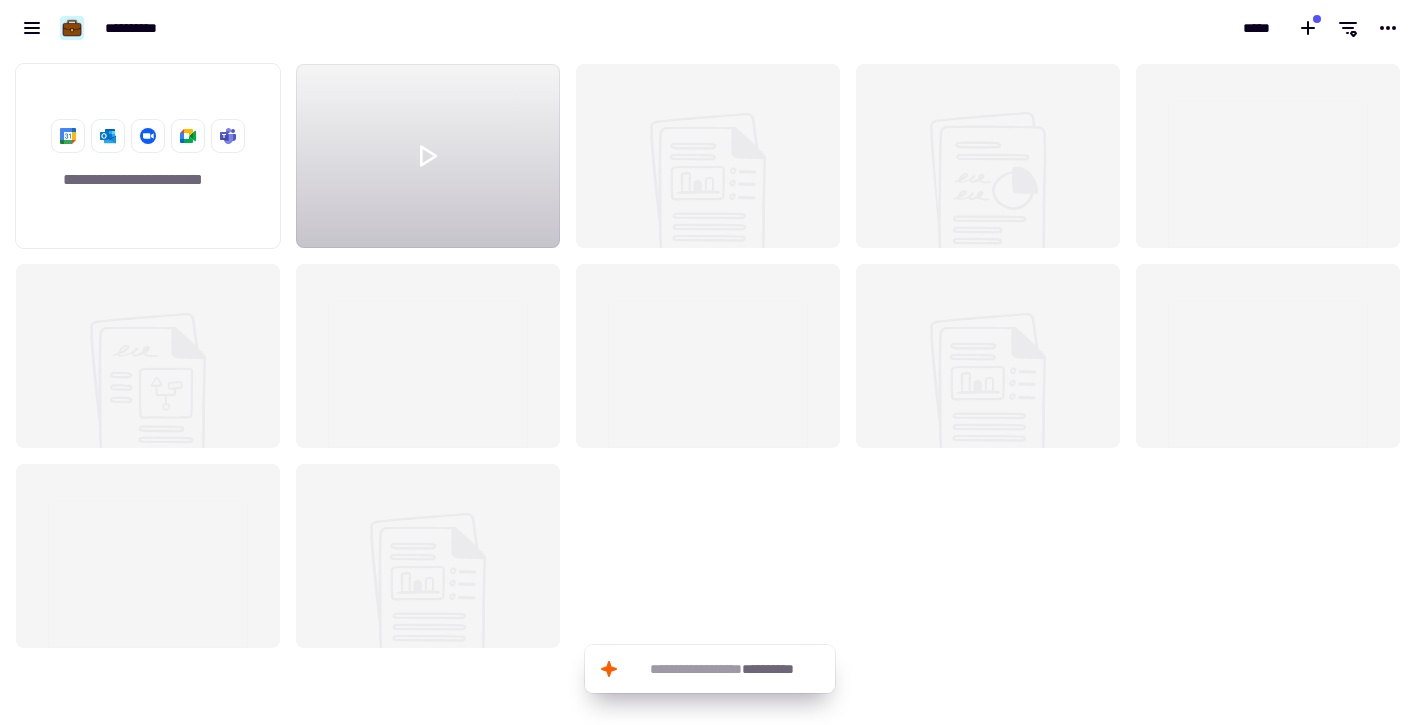 click 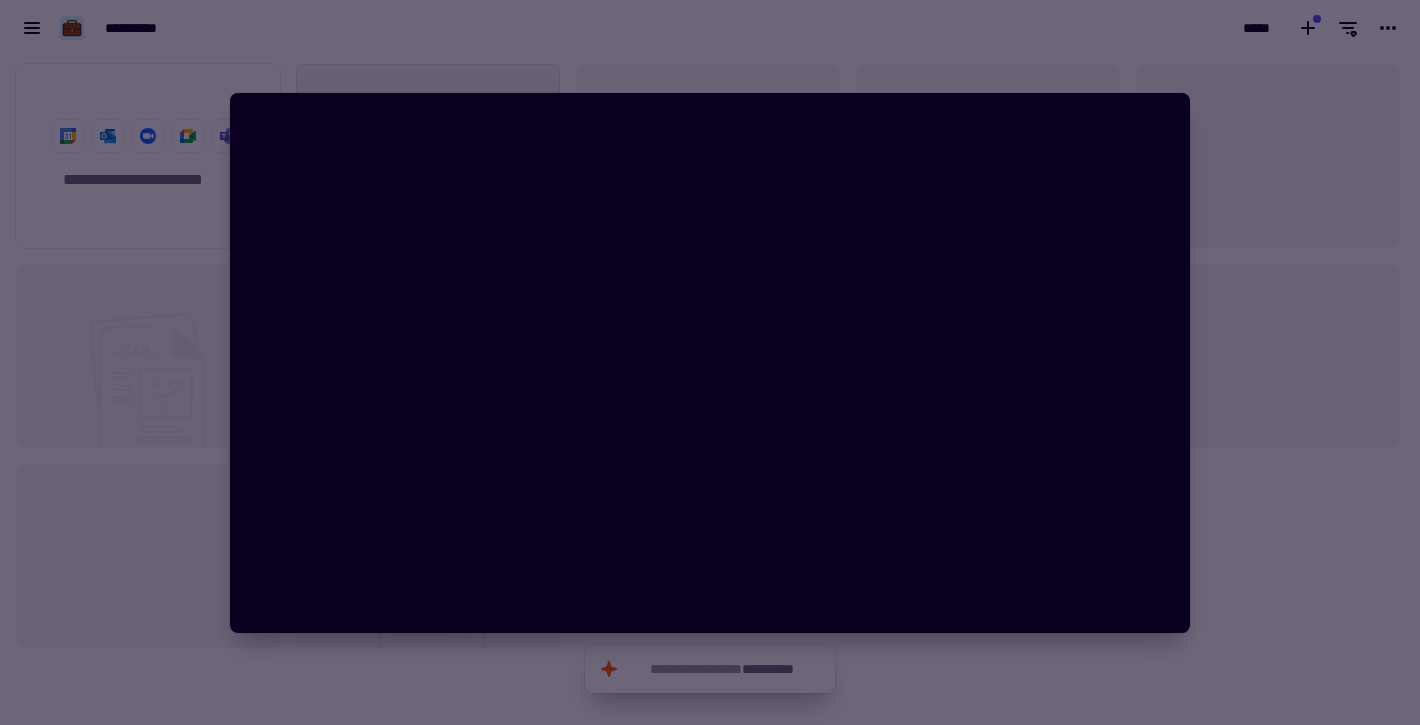 click at bounding box center (710, 362) 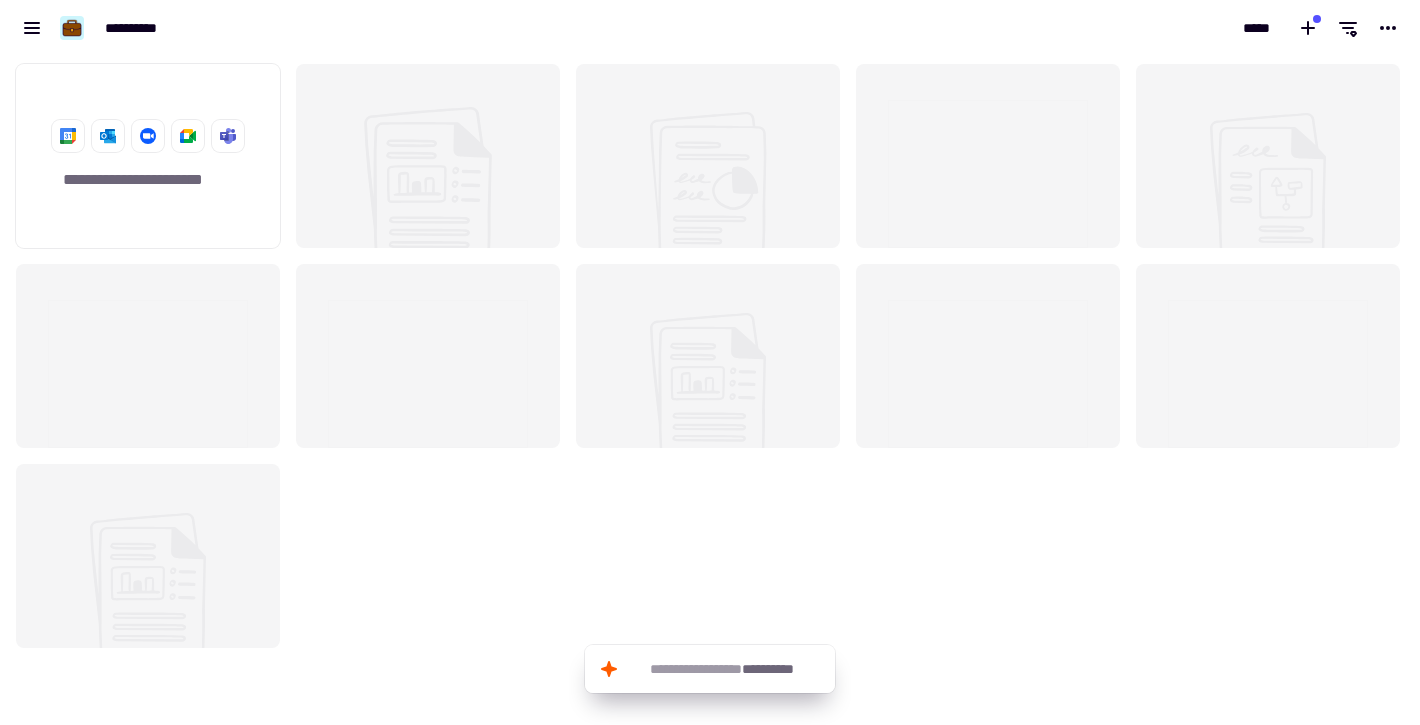 click 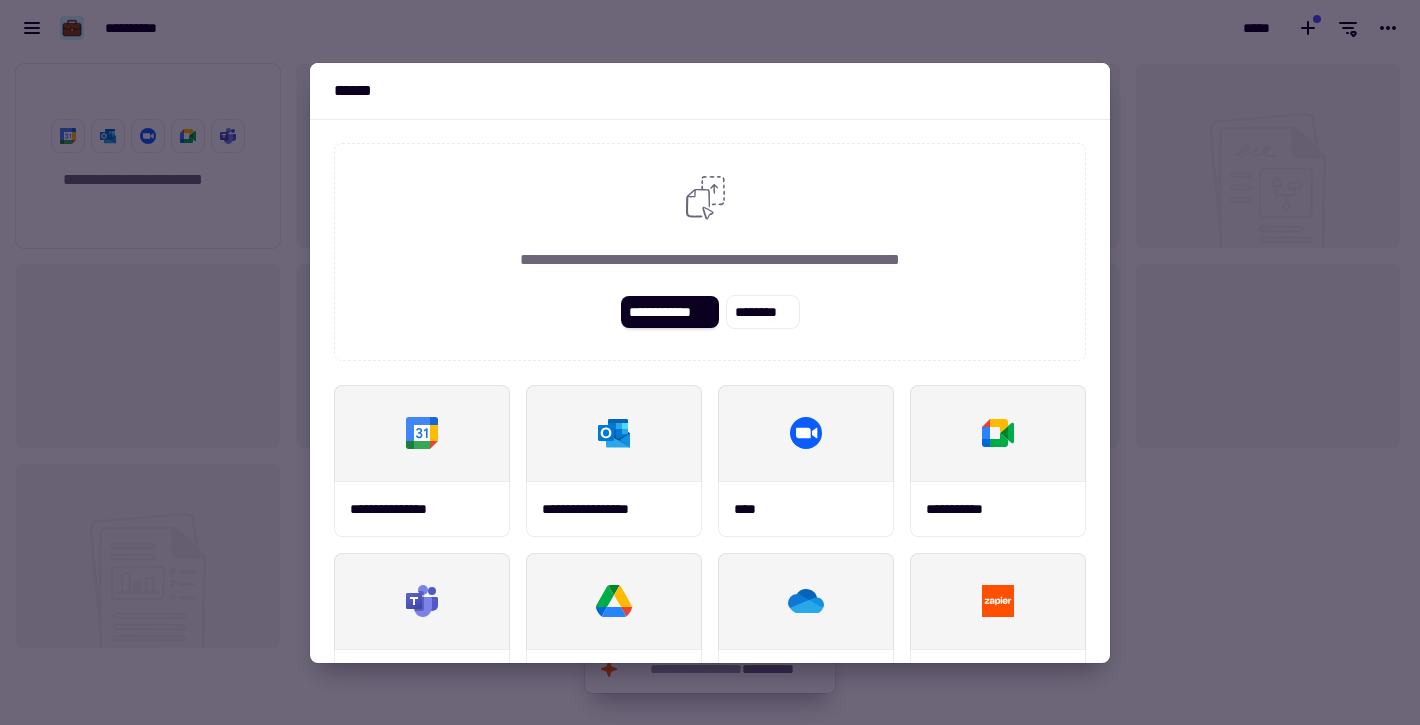 click at bounding box center (710, 362) 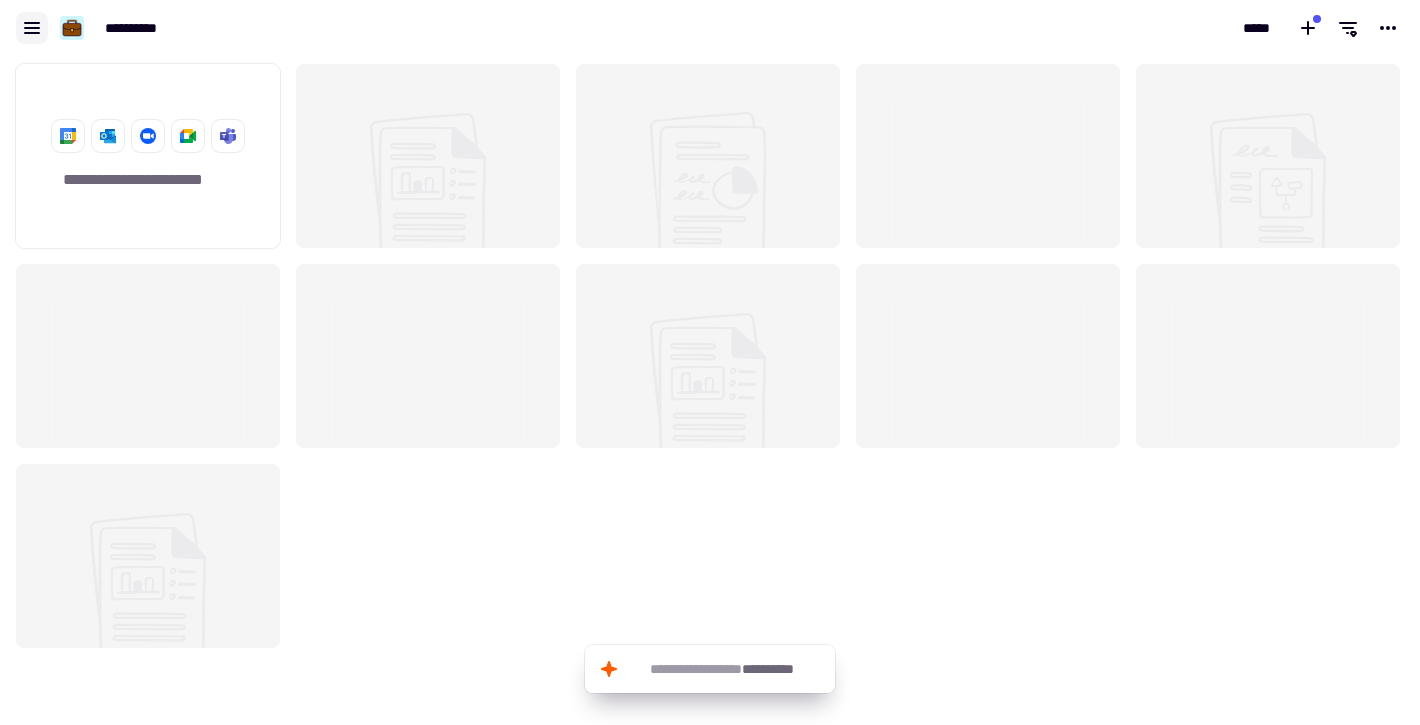 click 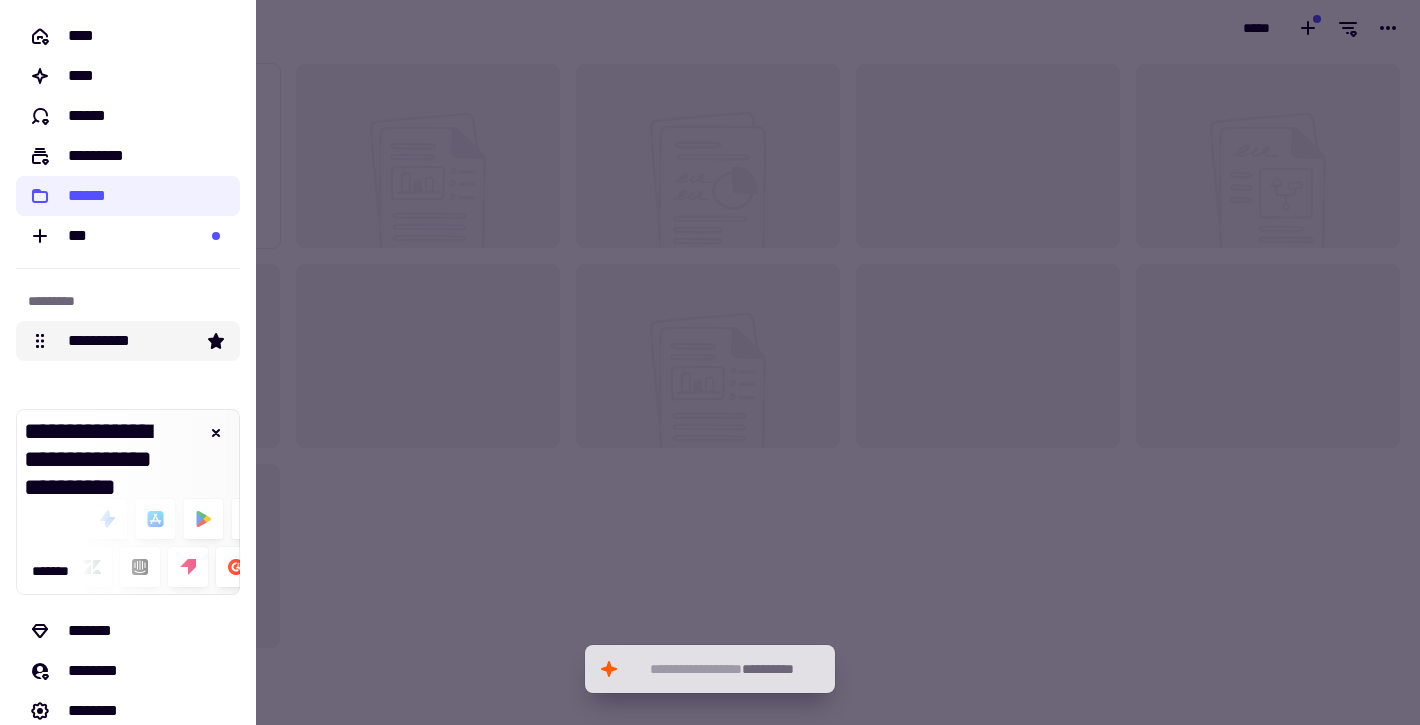 click on "**********" 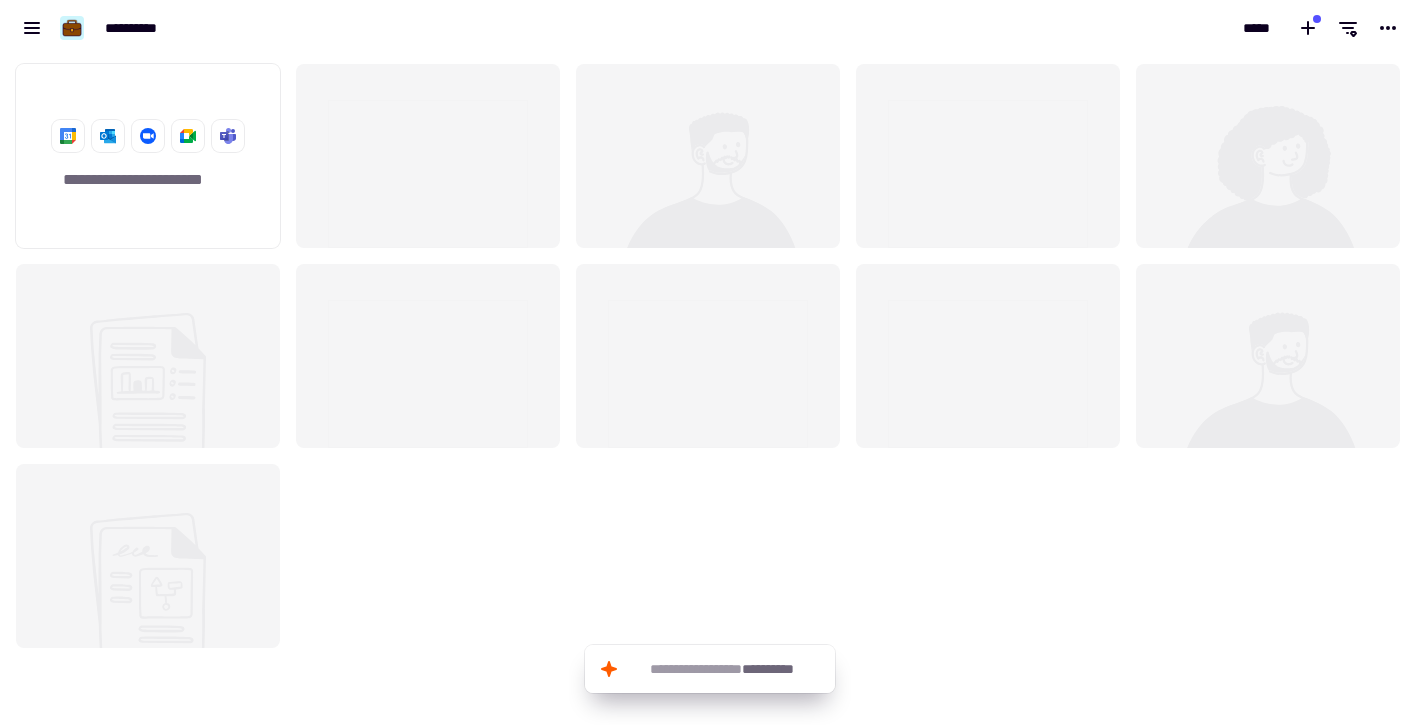 scroll, scrollTop: 1, scrollLeft: 1, axis: both 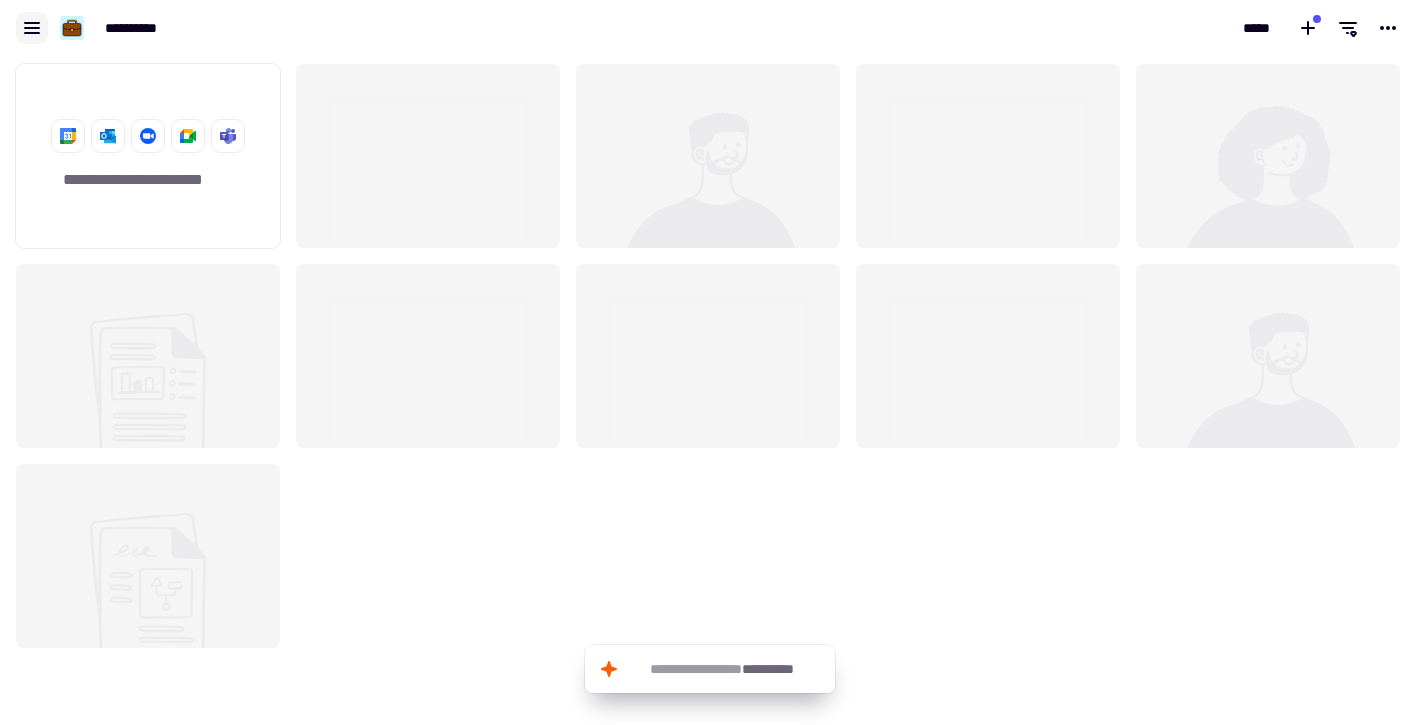click 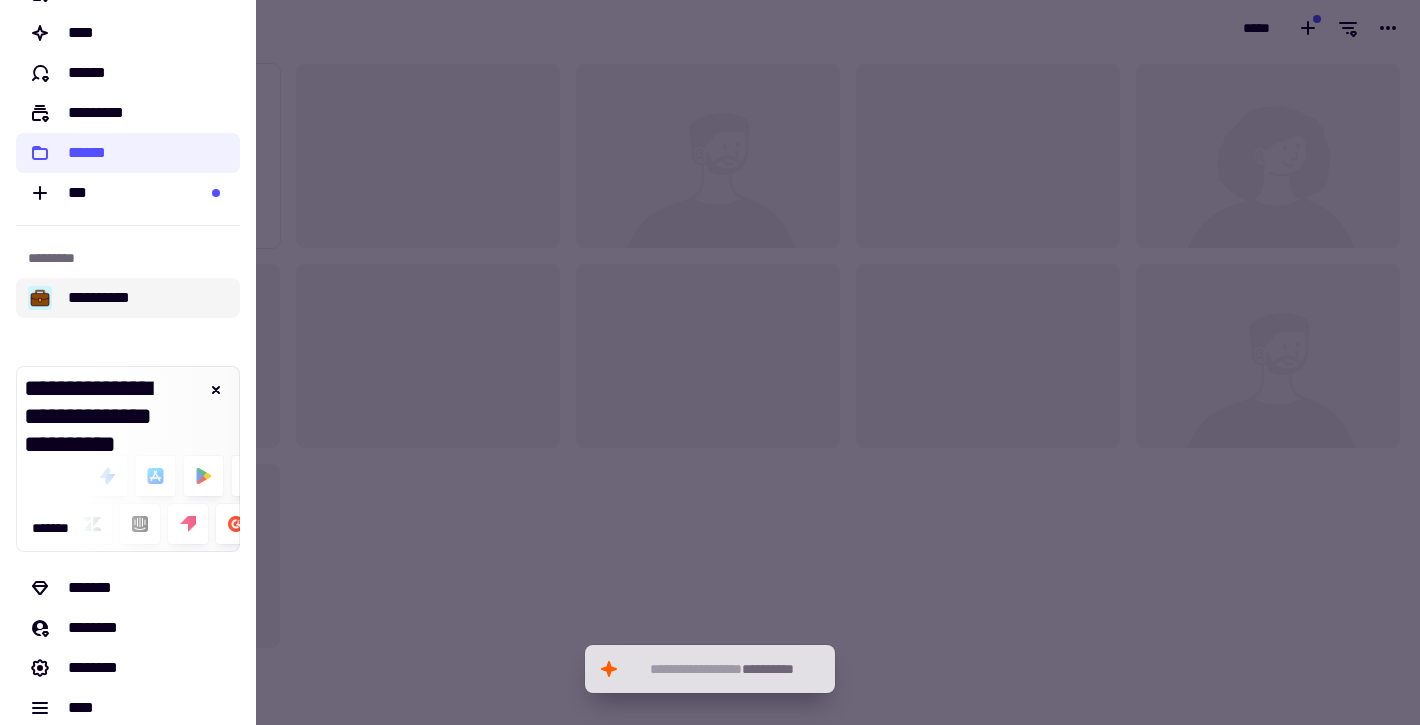 scroll, scrollTop: 0, scrollLeft: 0, axis: both 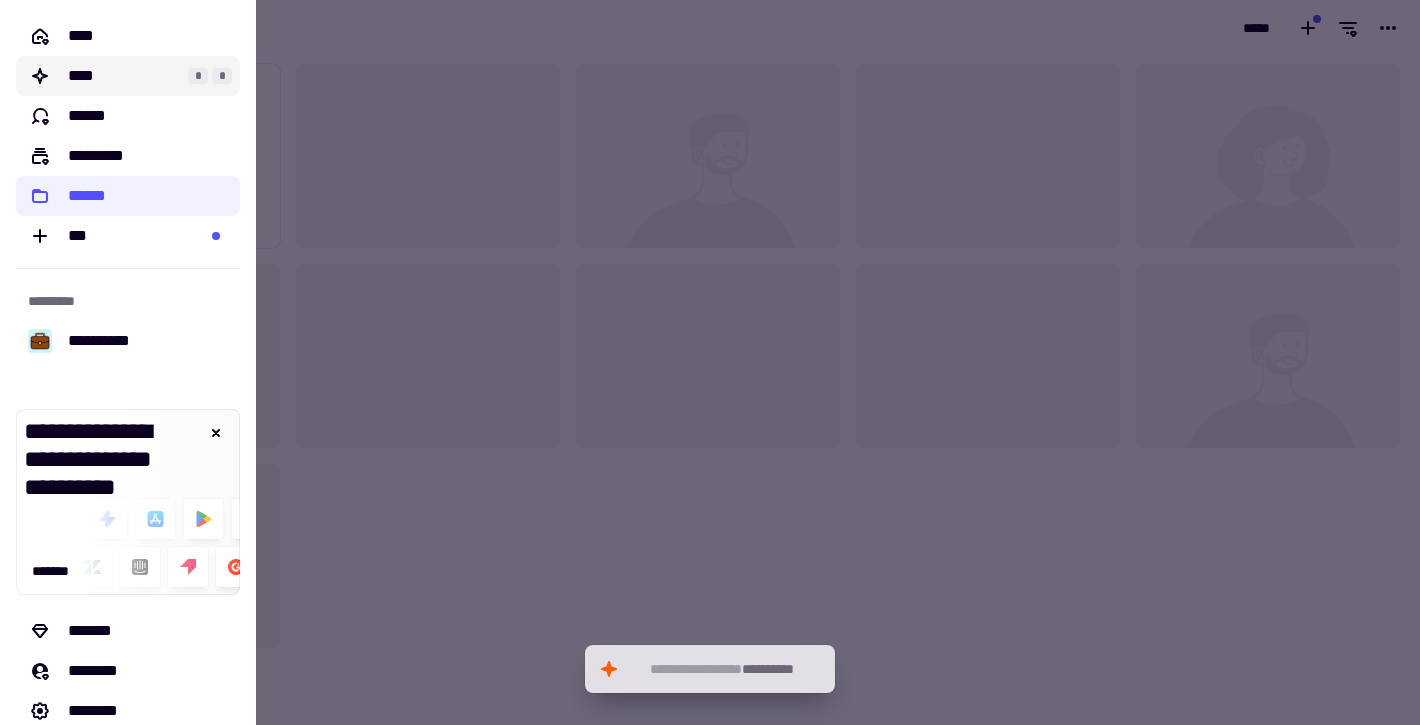 click on "****" 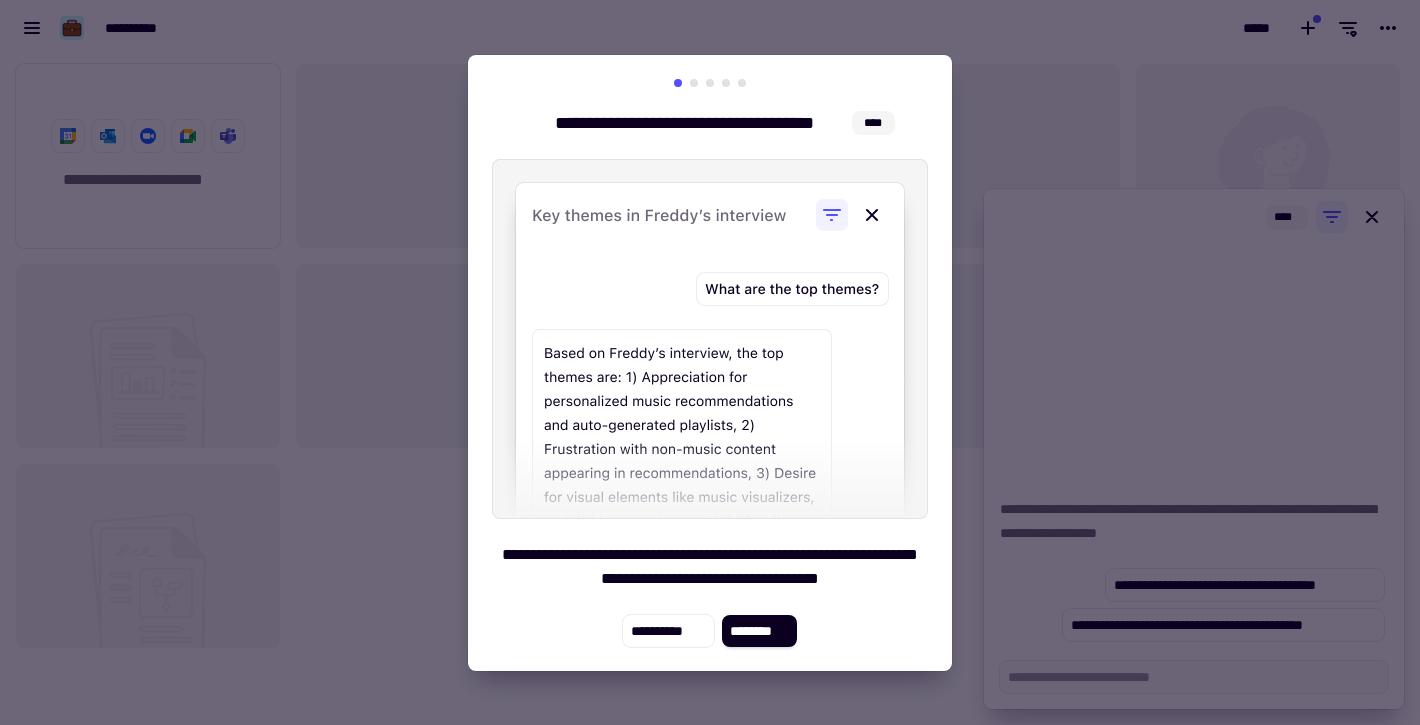 click at bounding box center [710, 362] 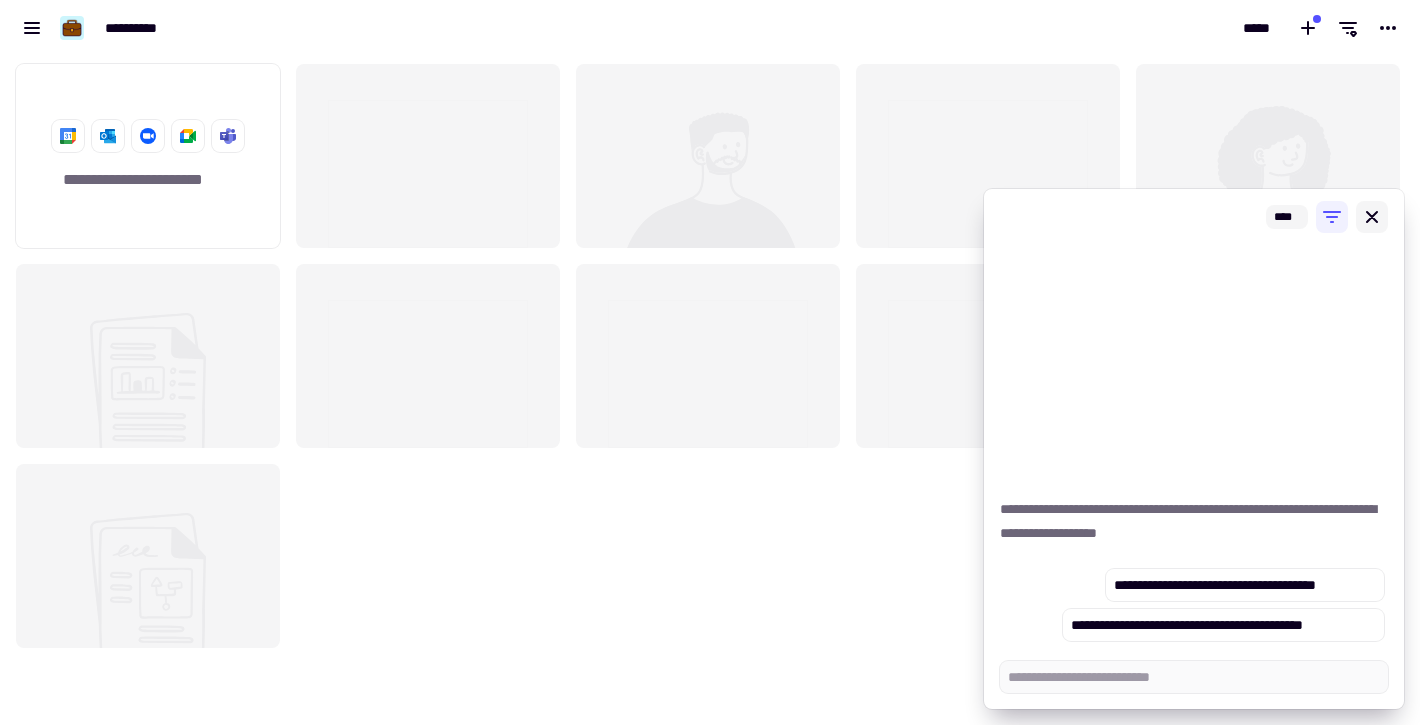 click 